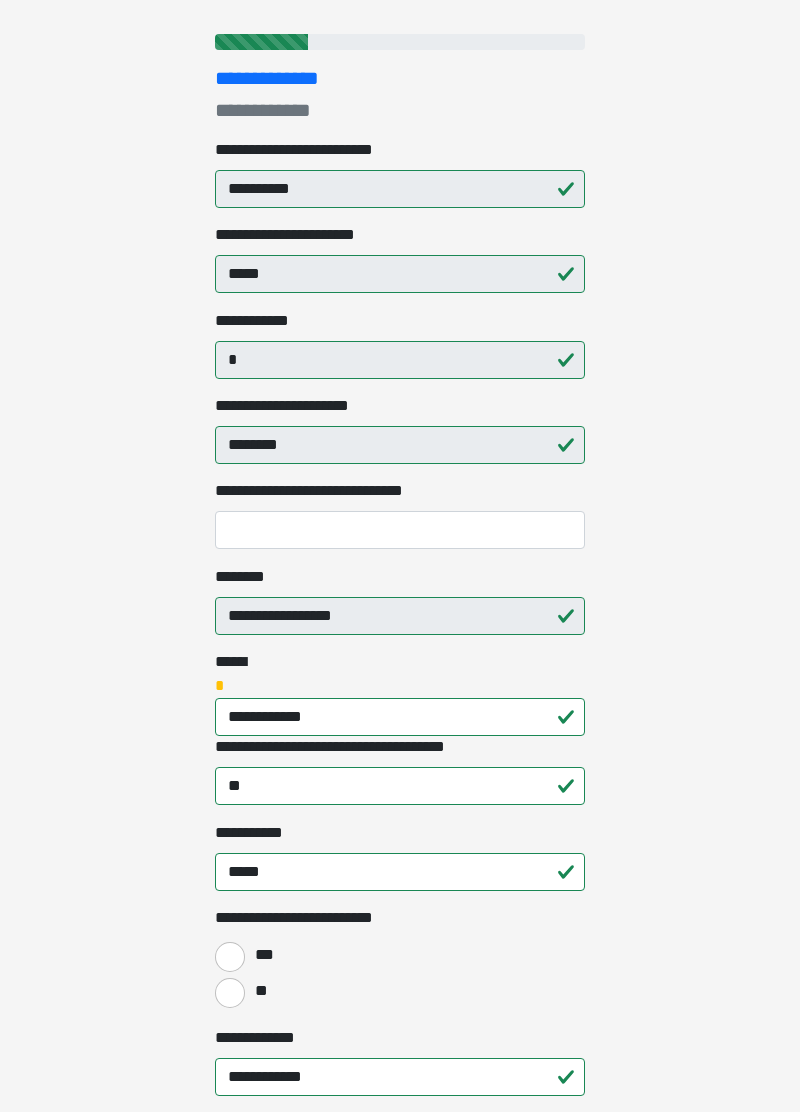 scroll, scrollTop: 263, scrollLeft: 0, axis: vertical 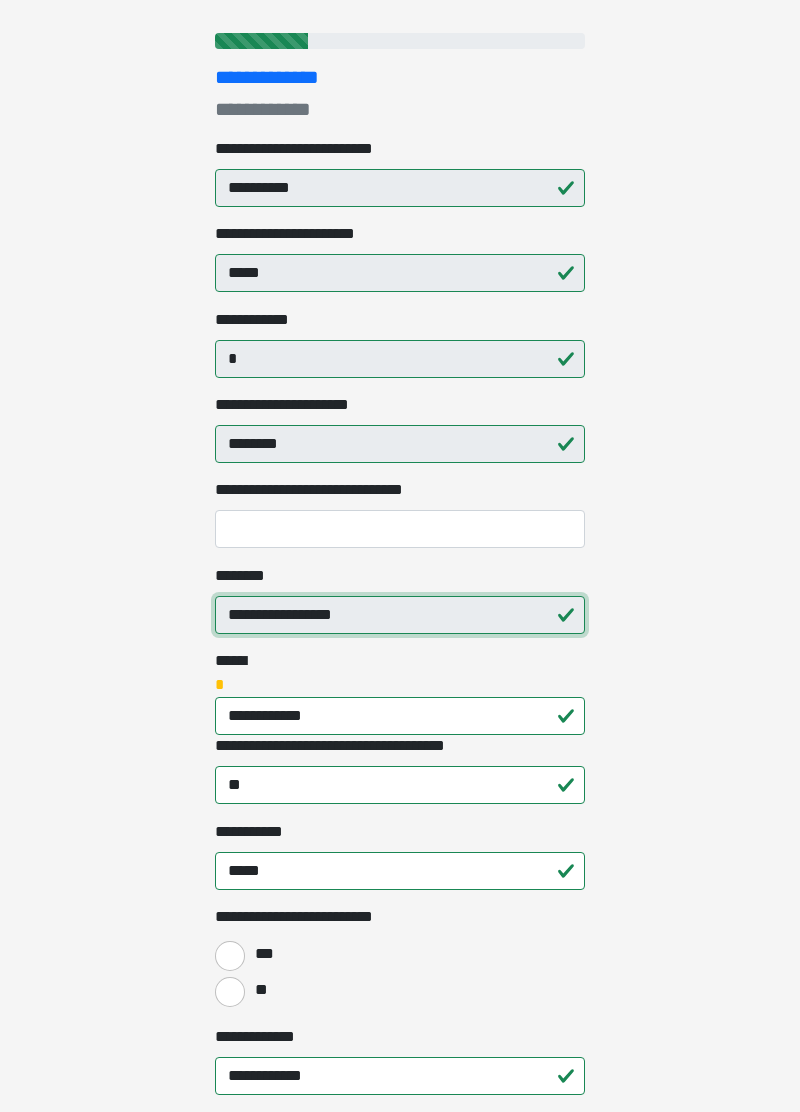 click on "**********" at bounding box center [400, 615] 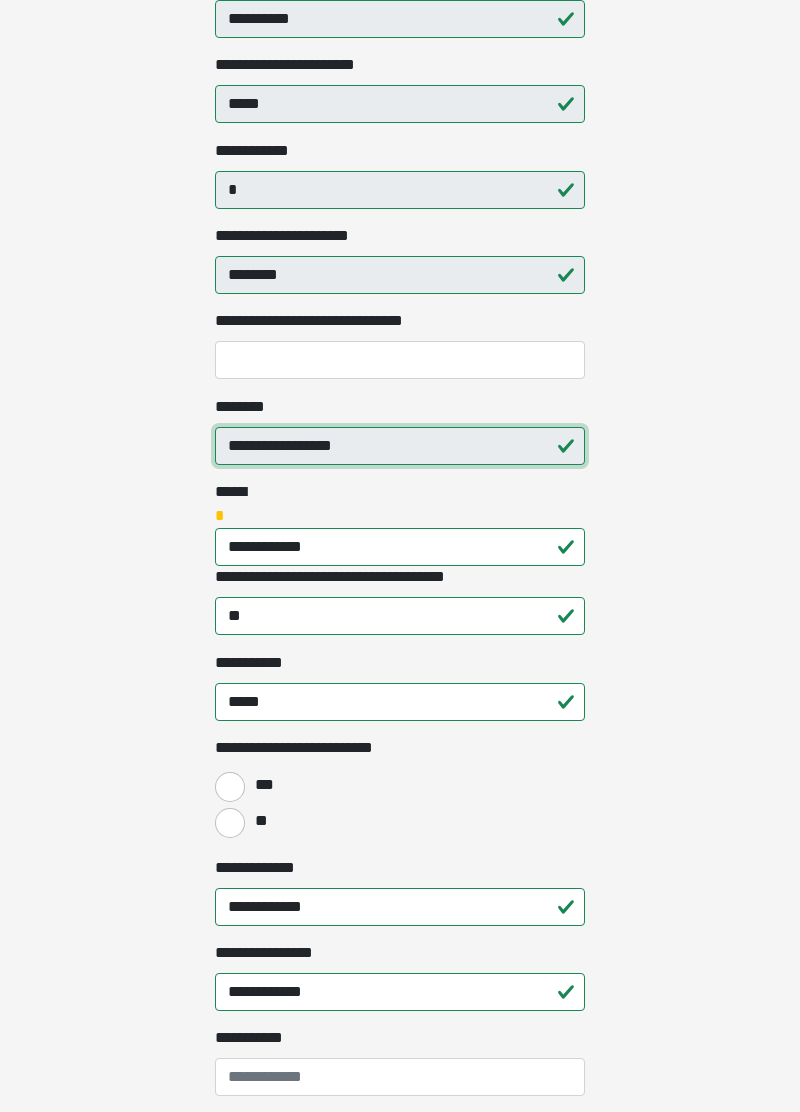 scroll, scrollTop: 478, scrollLeft: 0, axis: vertical 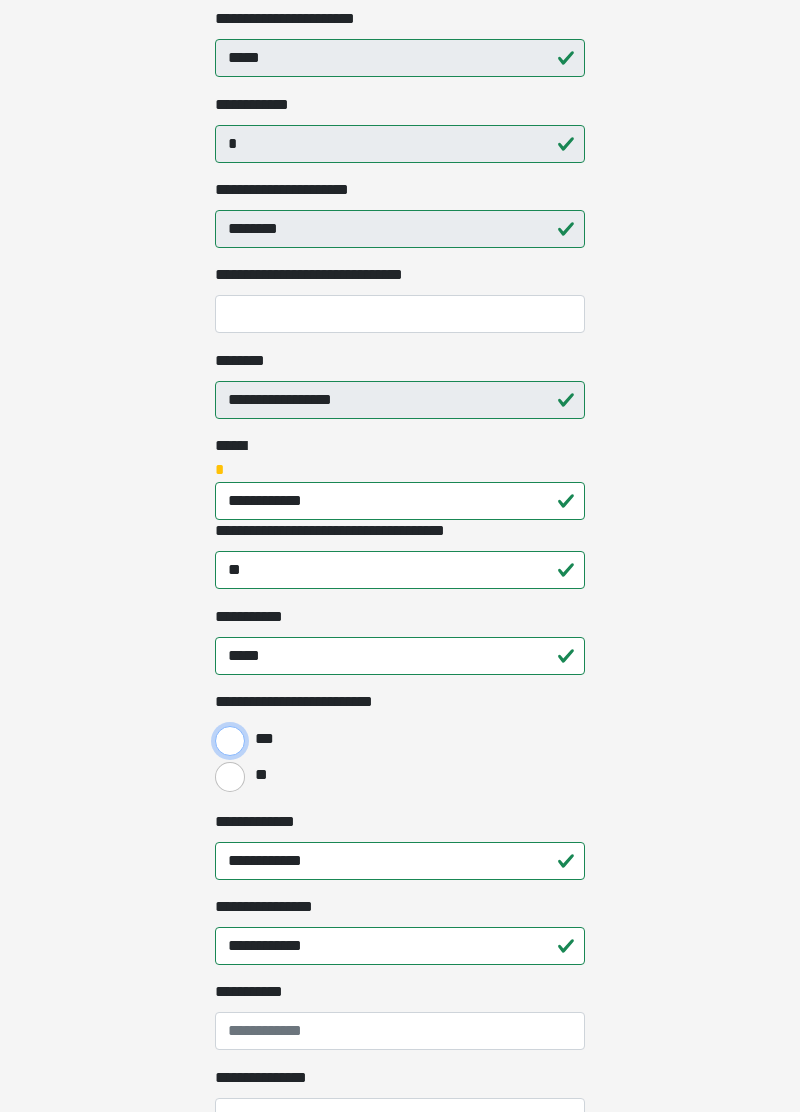click on "***" at bounding box center (230, 741) 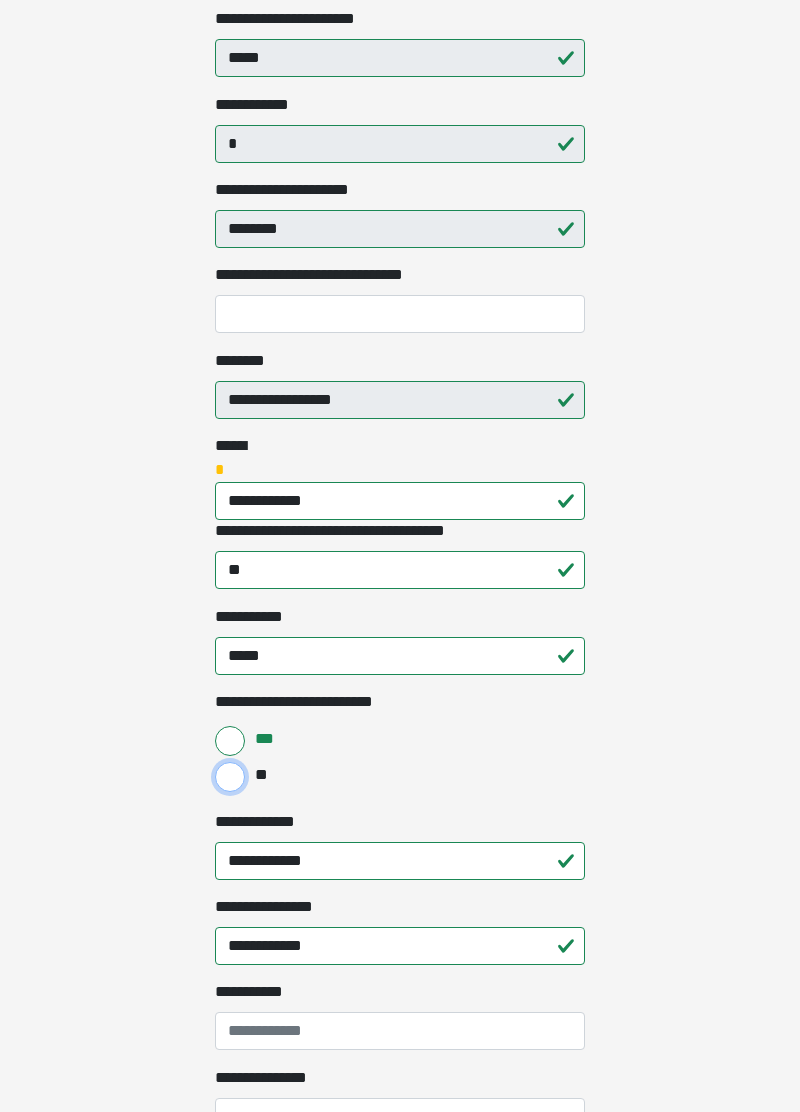 click on "**" at bounding box center [230, 777] 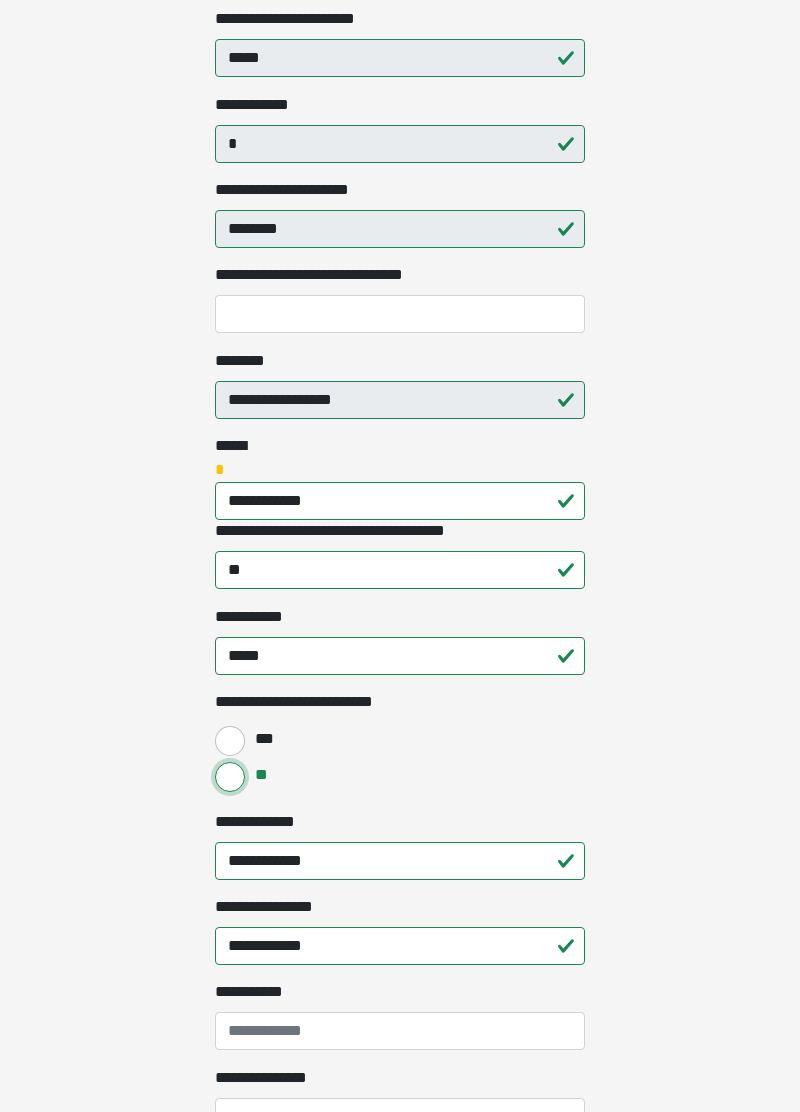 click on "**" at bounding box center (230, 777) 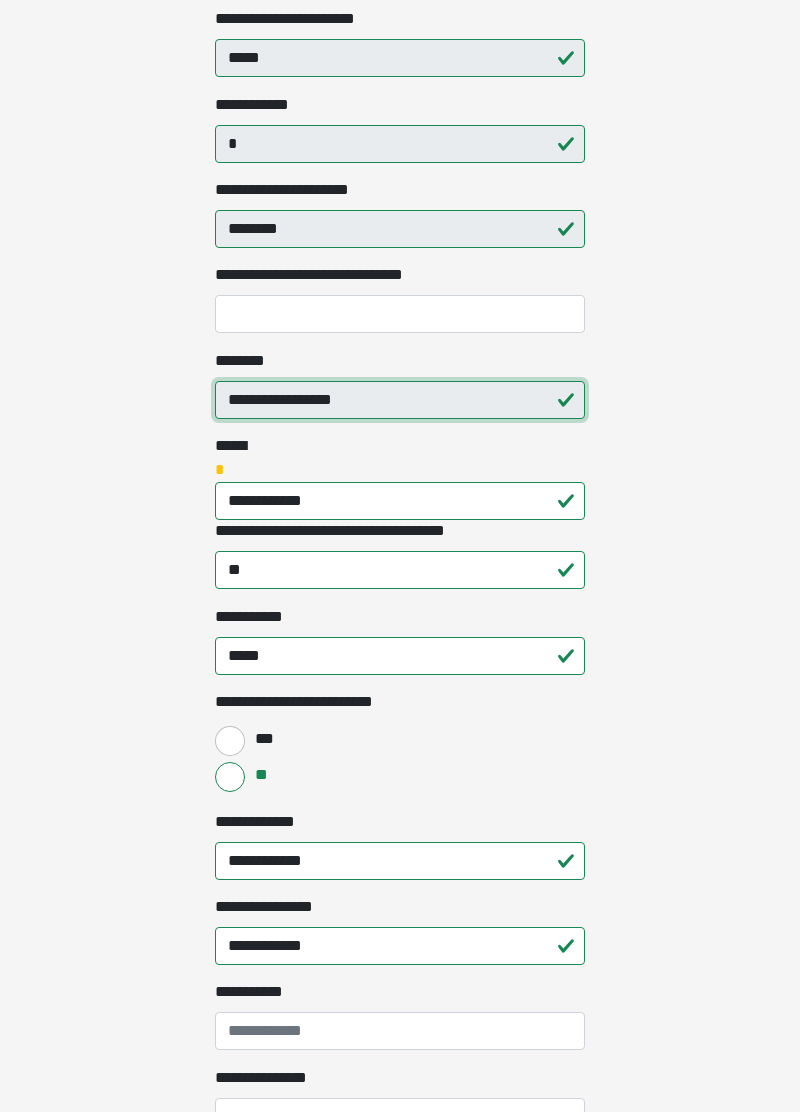click on "**********" at bounding box center [400, 400] 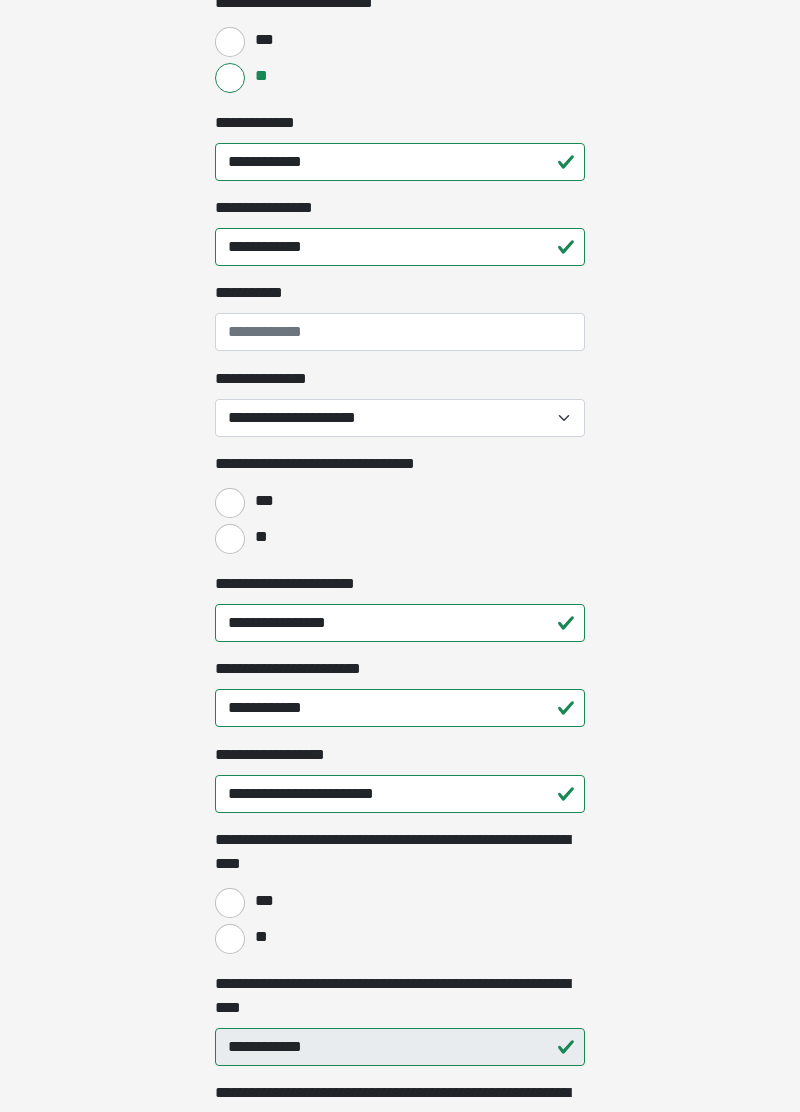 scroll, scrollTop: 1206, scrollLeft: 0, axis: vertical 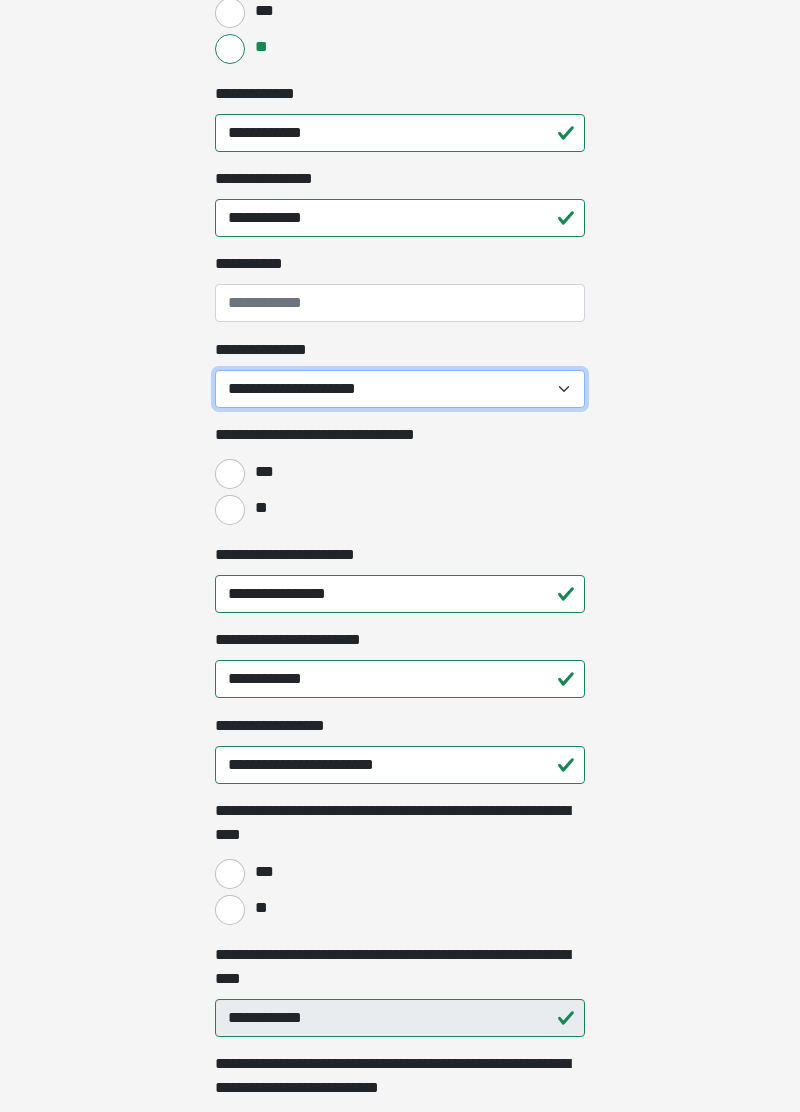 click on "**********" at bounding box center (400, 389) 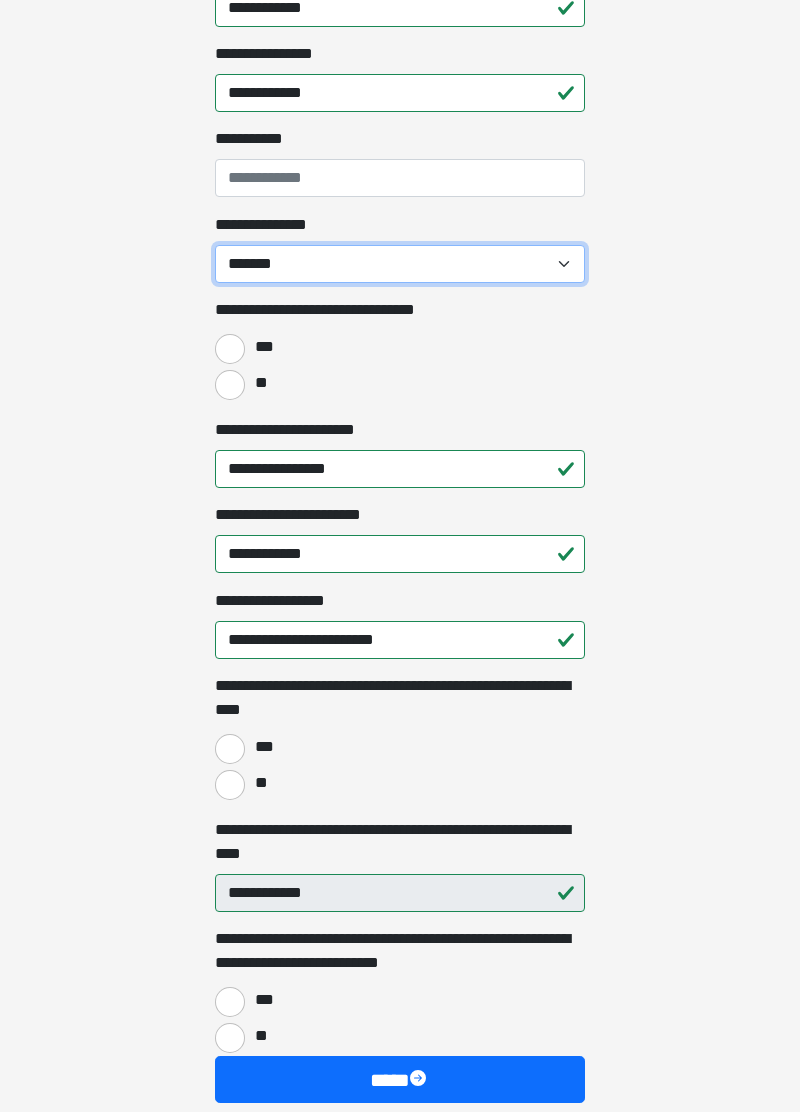 scroll, scrollTop: 1344, scrollLeft: 0, axis: vertical 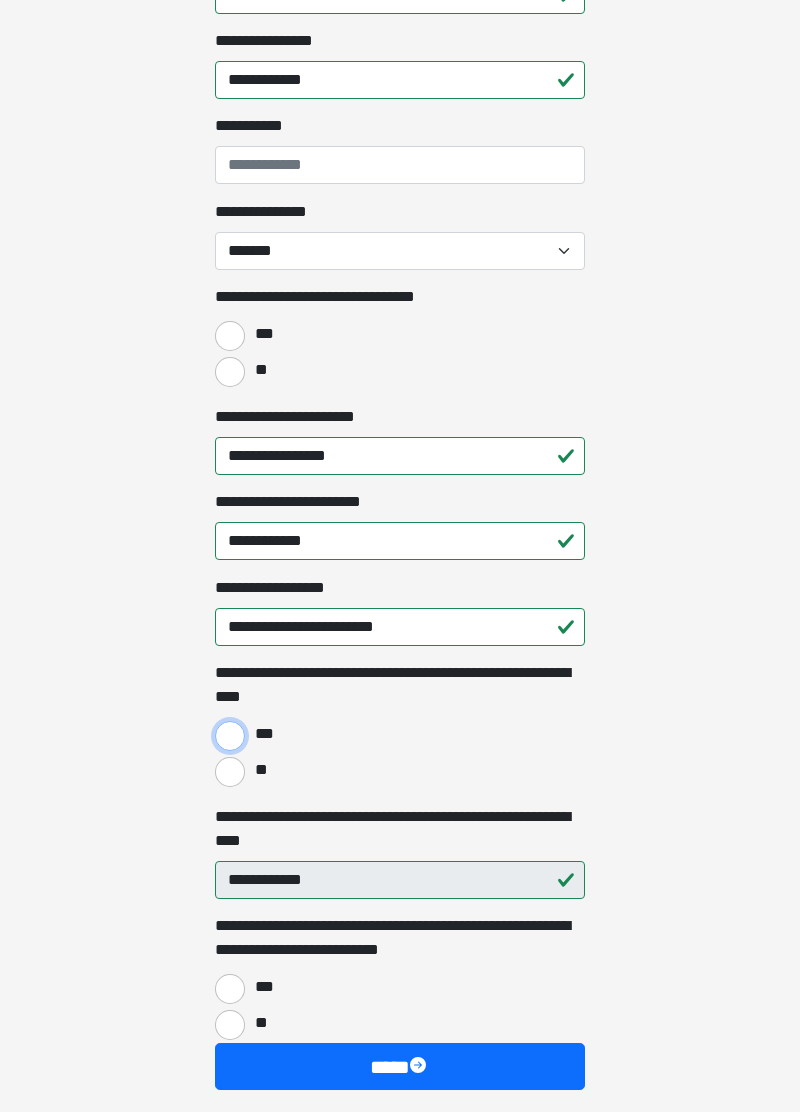click on "***" at bounding box center (230, 736) 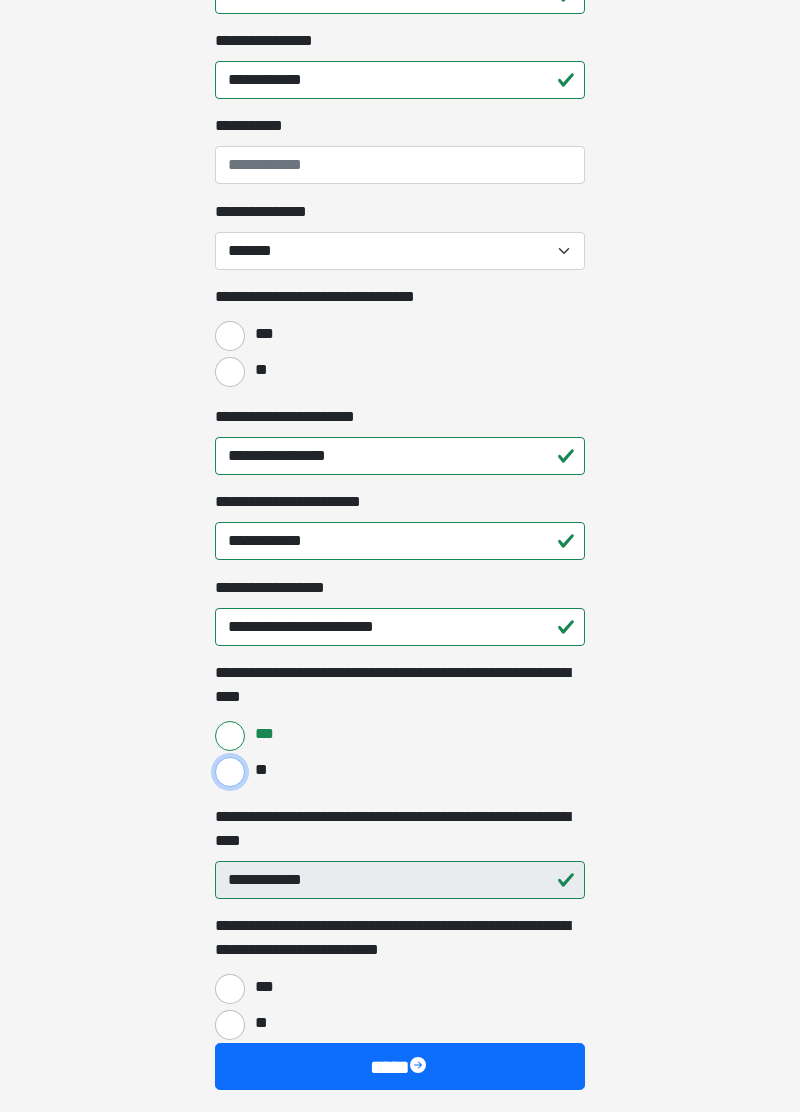 click on "**" at bounding box center (230, 772) 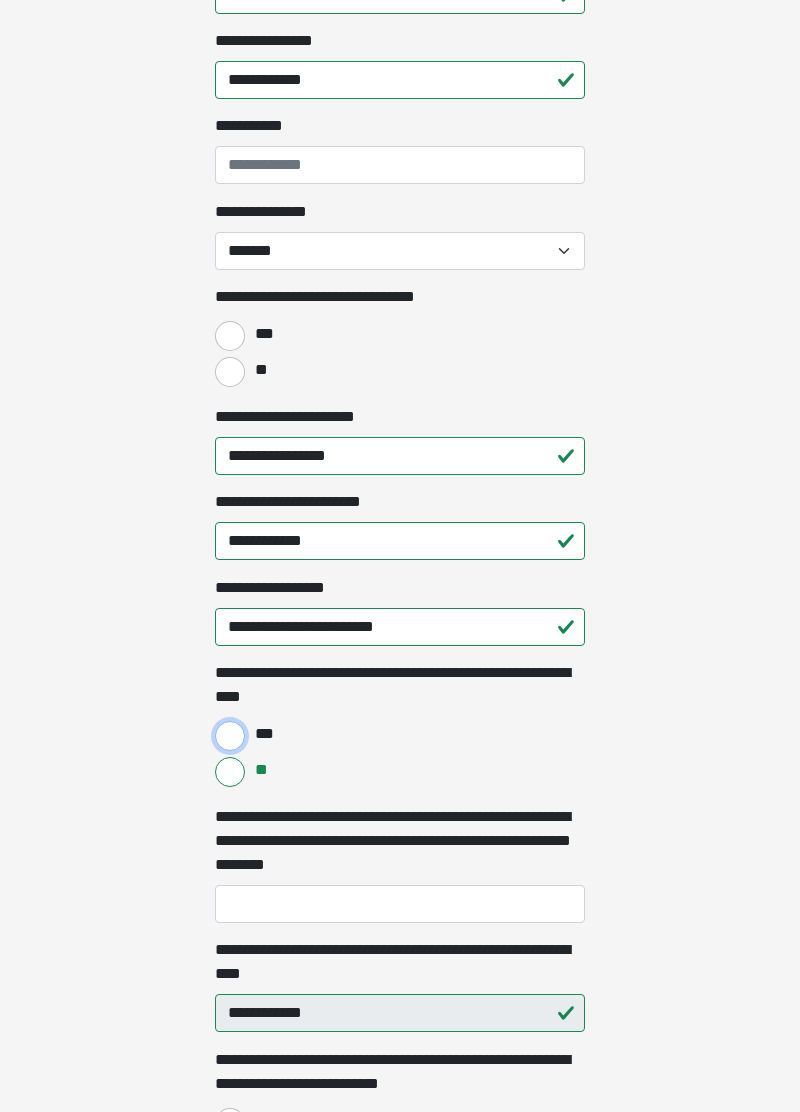 click on "***" at bounding box center [230, 736] 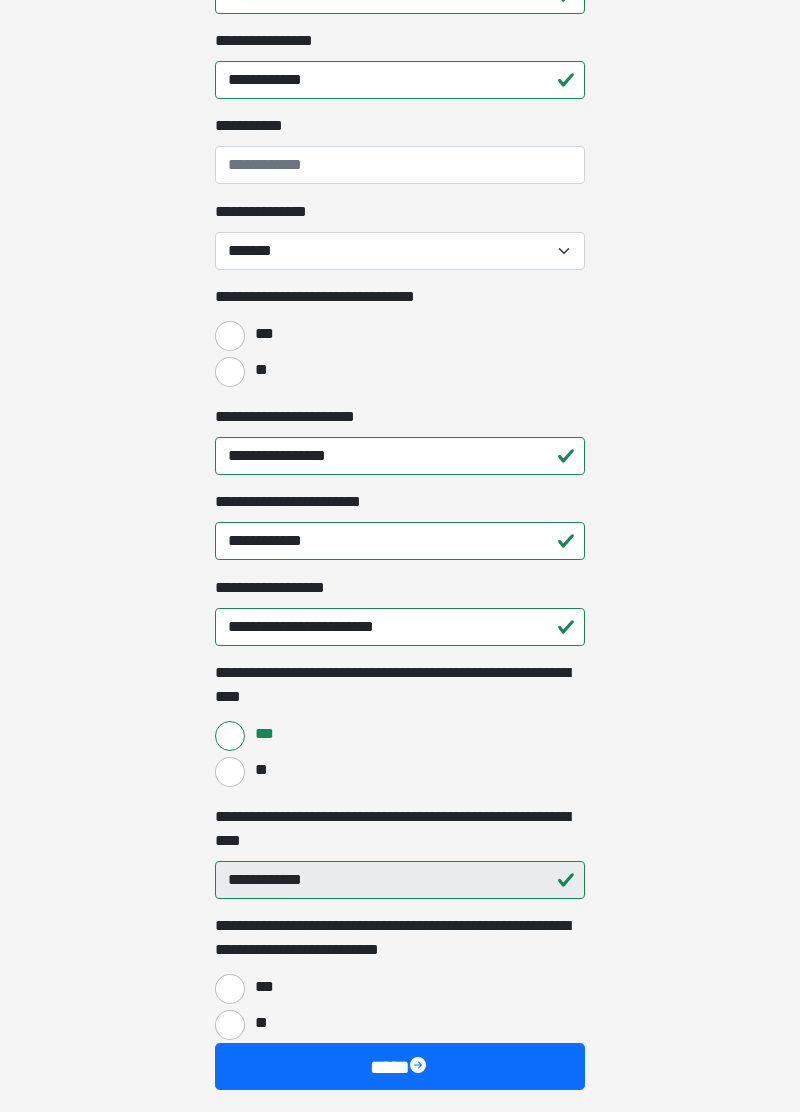 click on "**" at bounding box center [400, 1023] 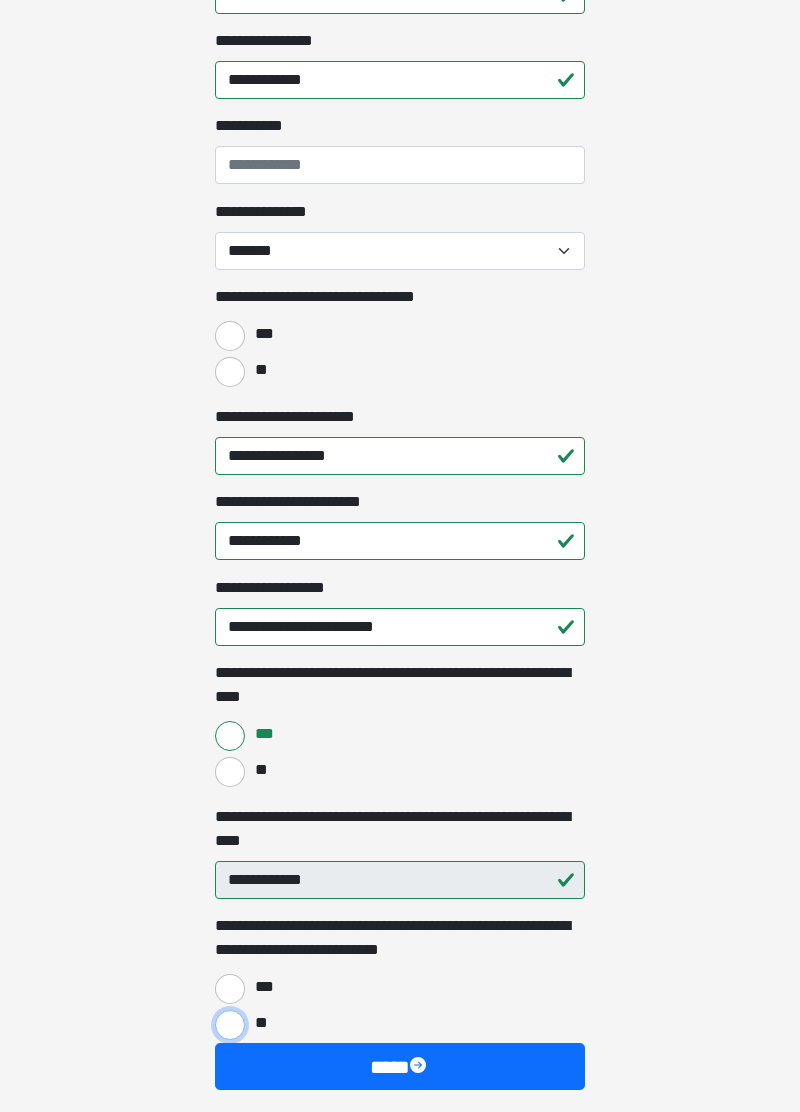 click on "**" at bounding box center [230, 1025] 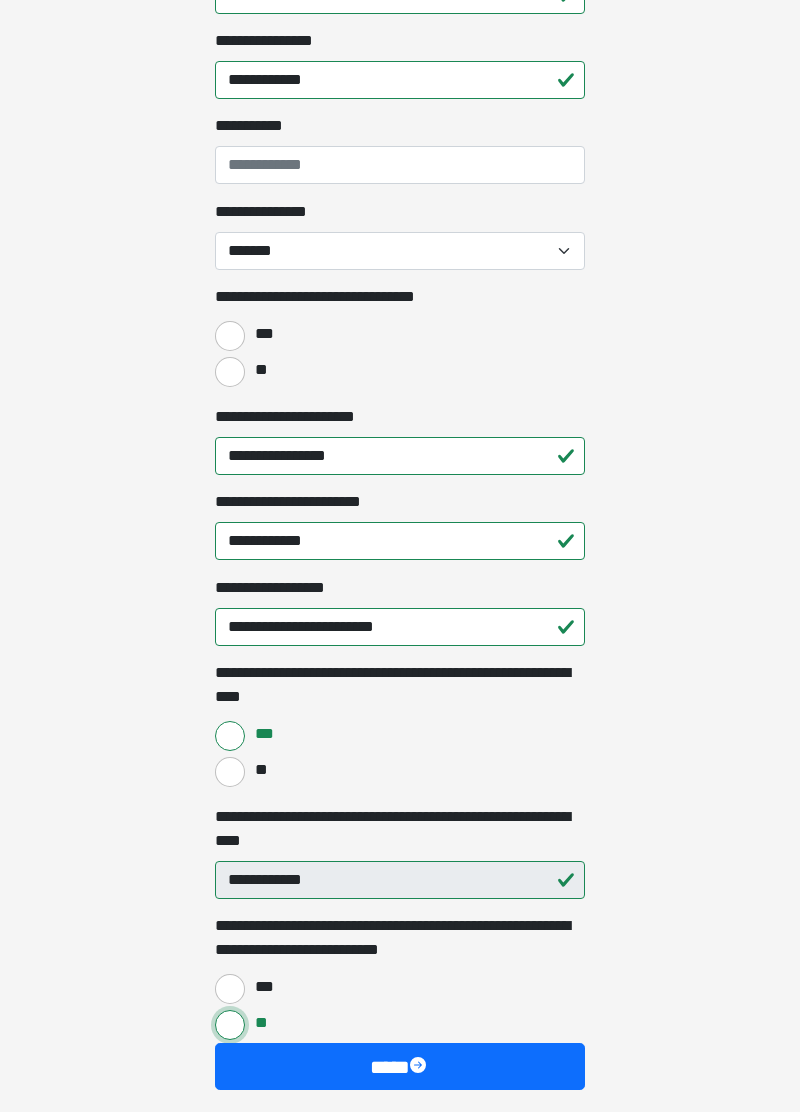 click on "**" at bounding box center (230, 1025) 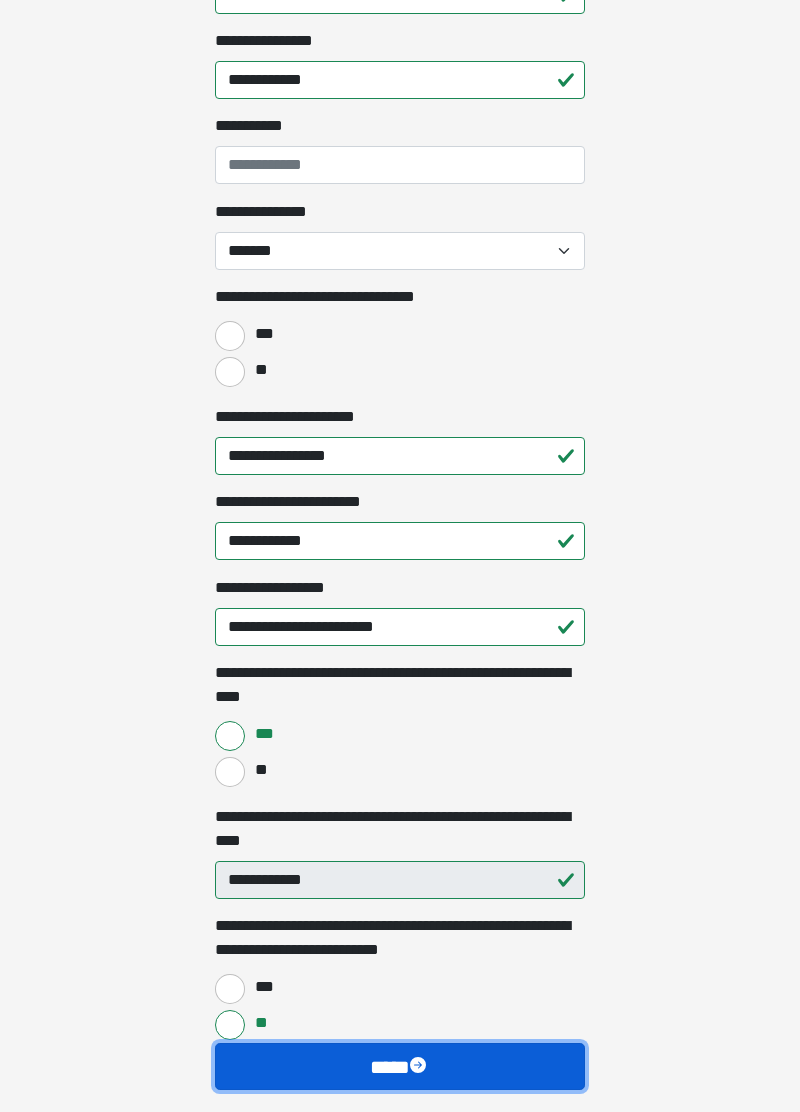 click on "****" at bounding box center (400, 1066) 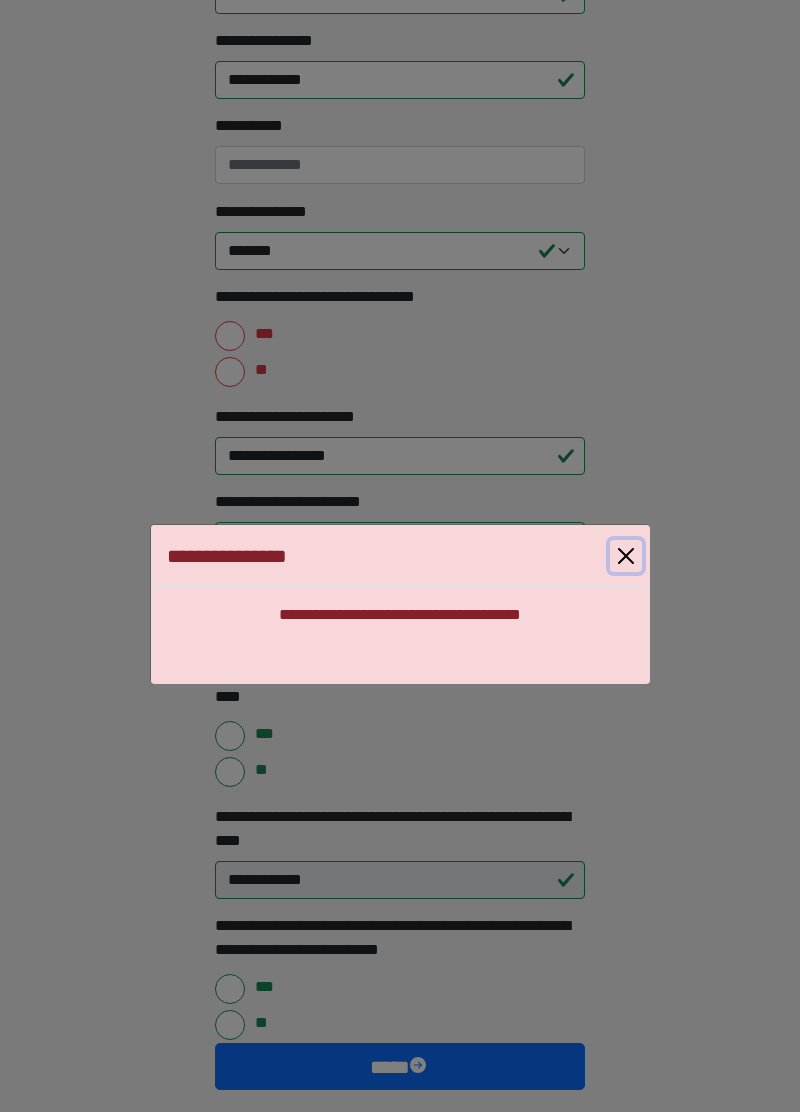 click at bounding box center (626, 556) 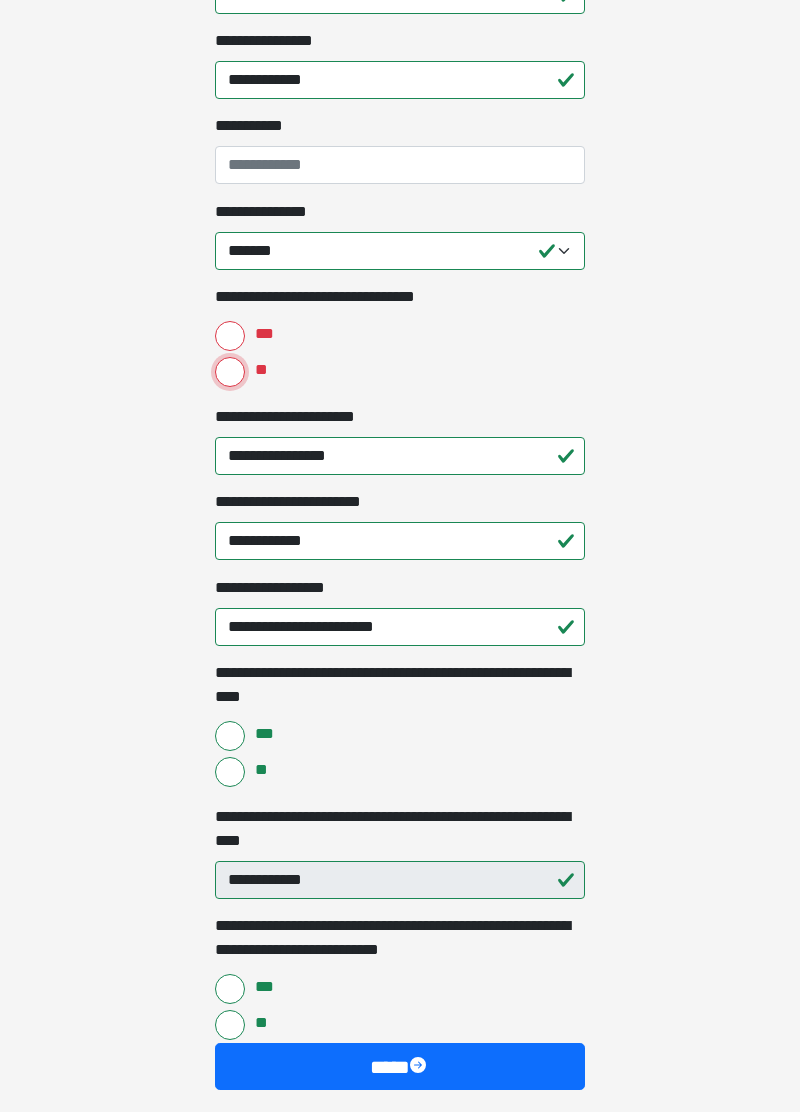 click on "**" at bounding box center (230, 372) 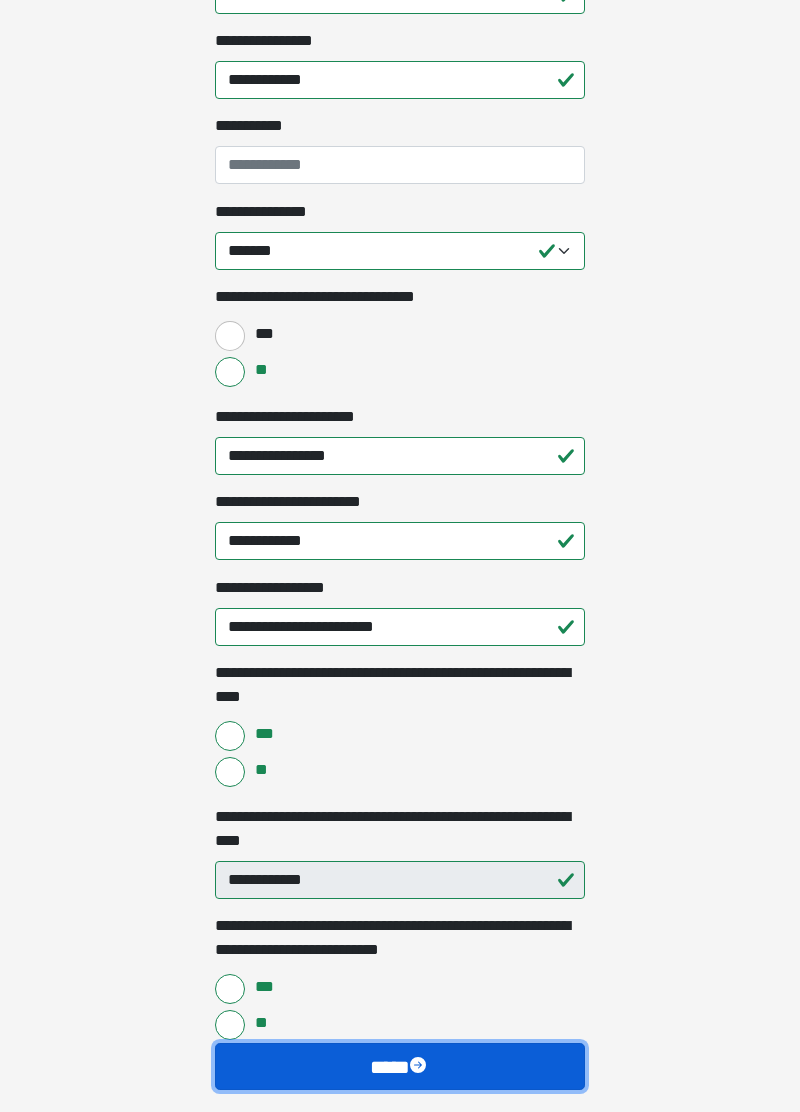 click on "****" at bounding box center (400, 1066) 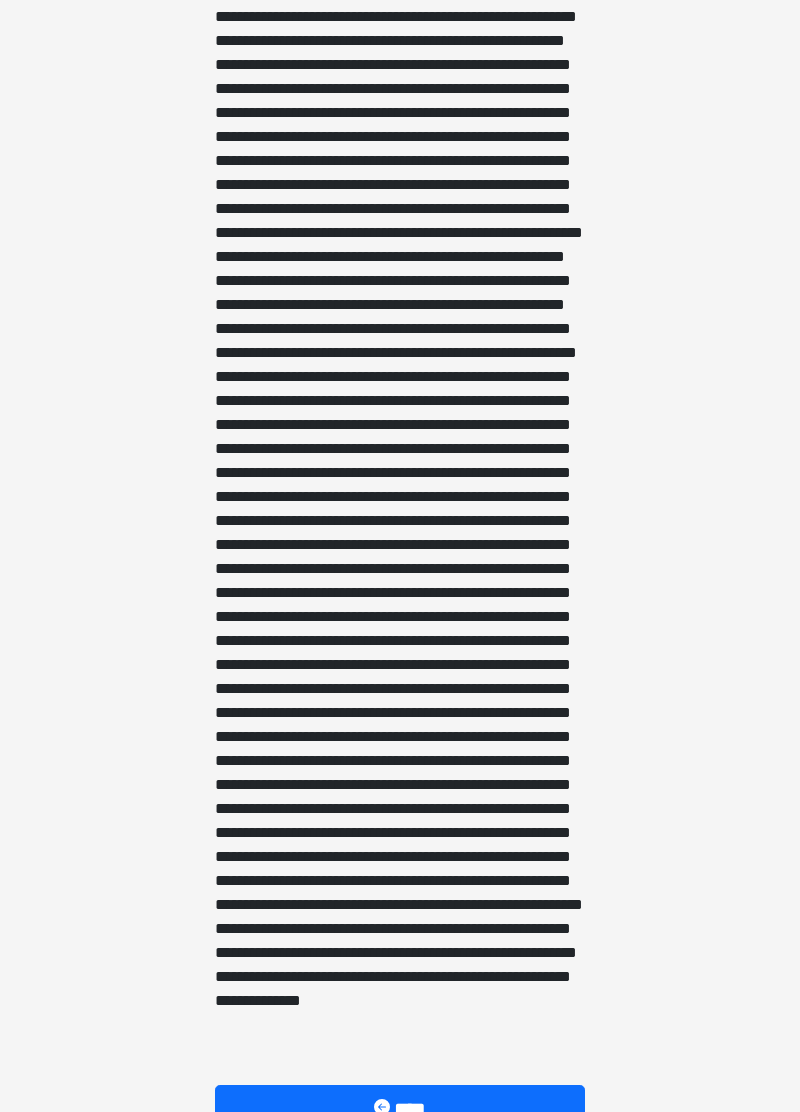 scroll, scrollTop: 621, scrollLeft: 0, axis: vertical 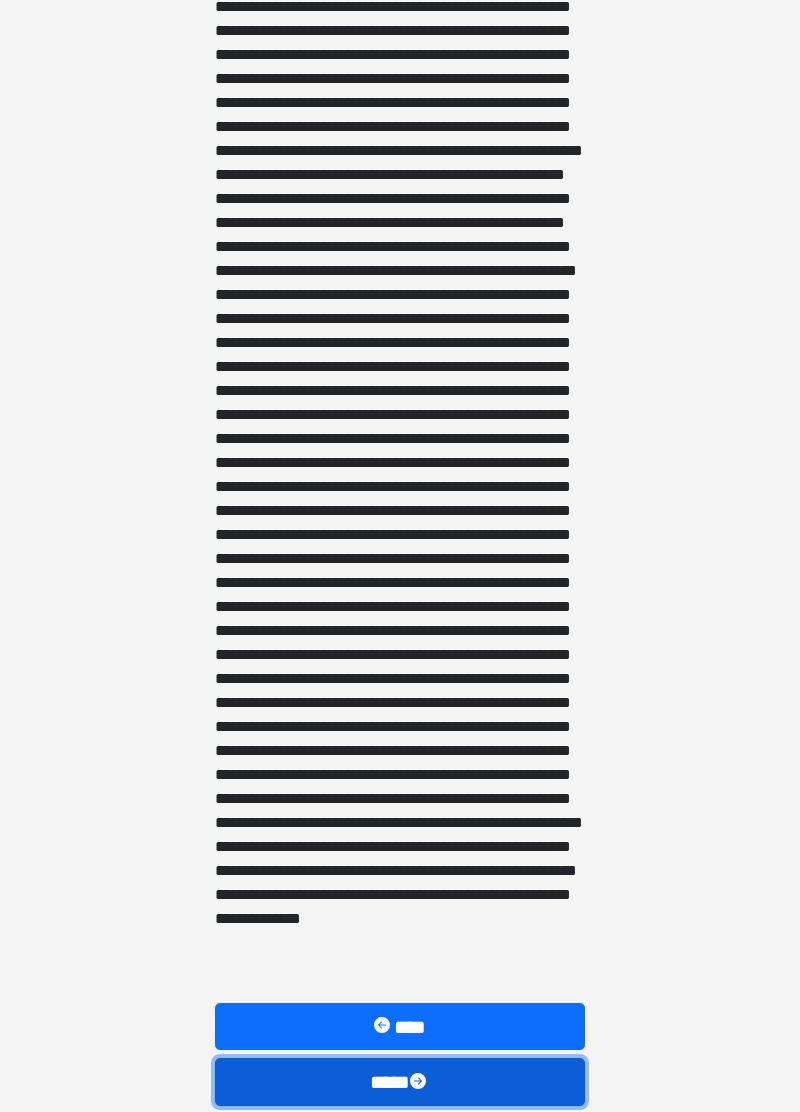 click at bounding box center (420, 1083) 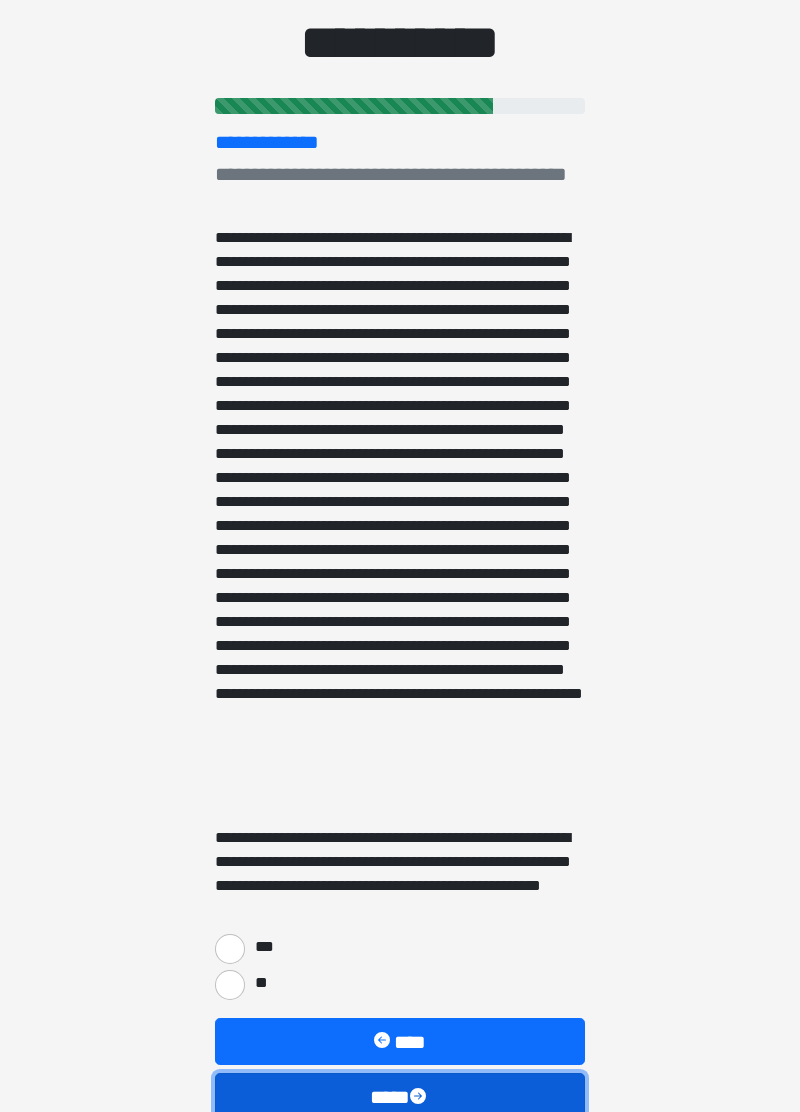 scroll, scrollTop: 213, scrollLeft: 0, axis: vertical 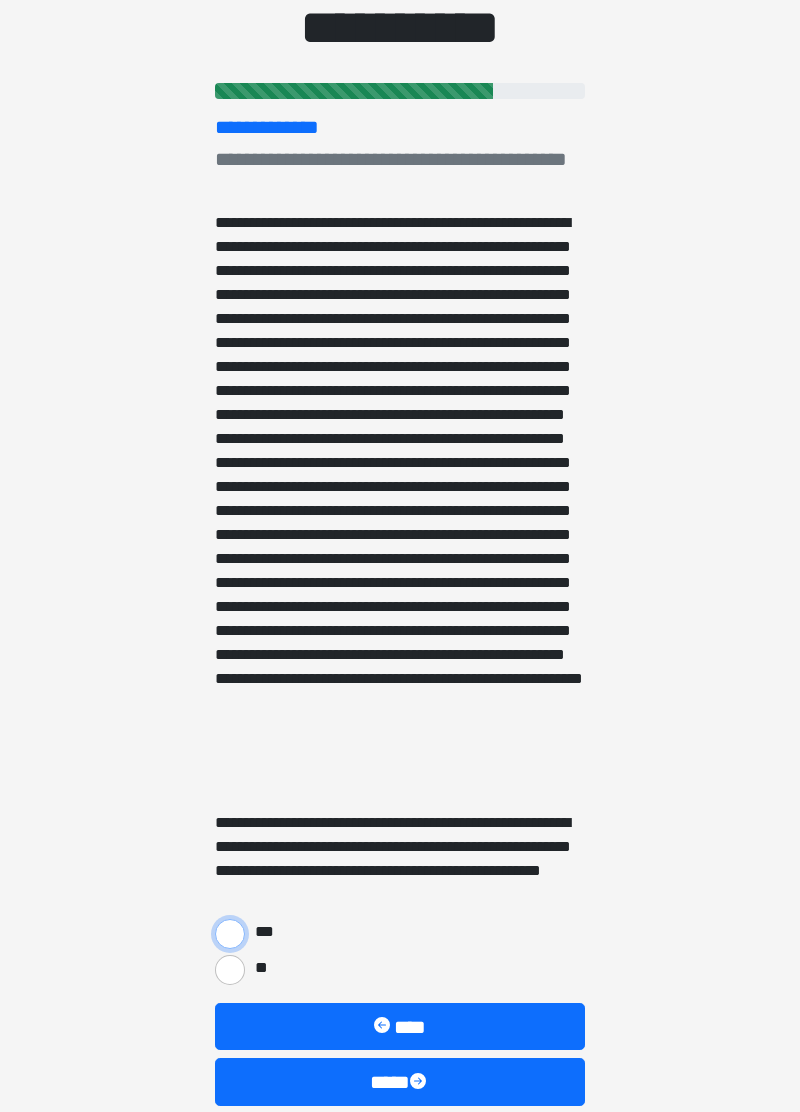 click on "***" at bounding box center (230, 934) 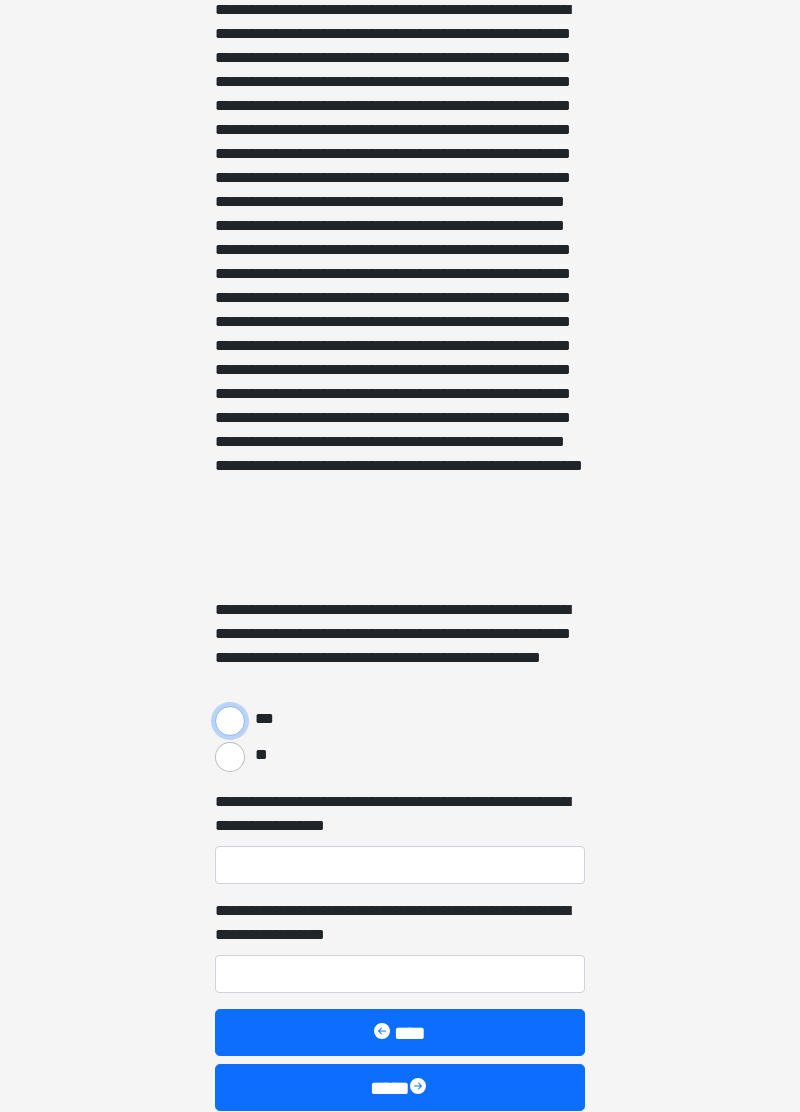 scroll, scrollTop: 432, scrollLeft: 0, axis: vertical 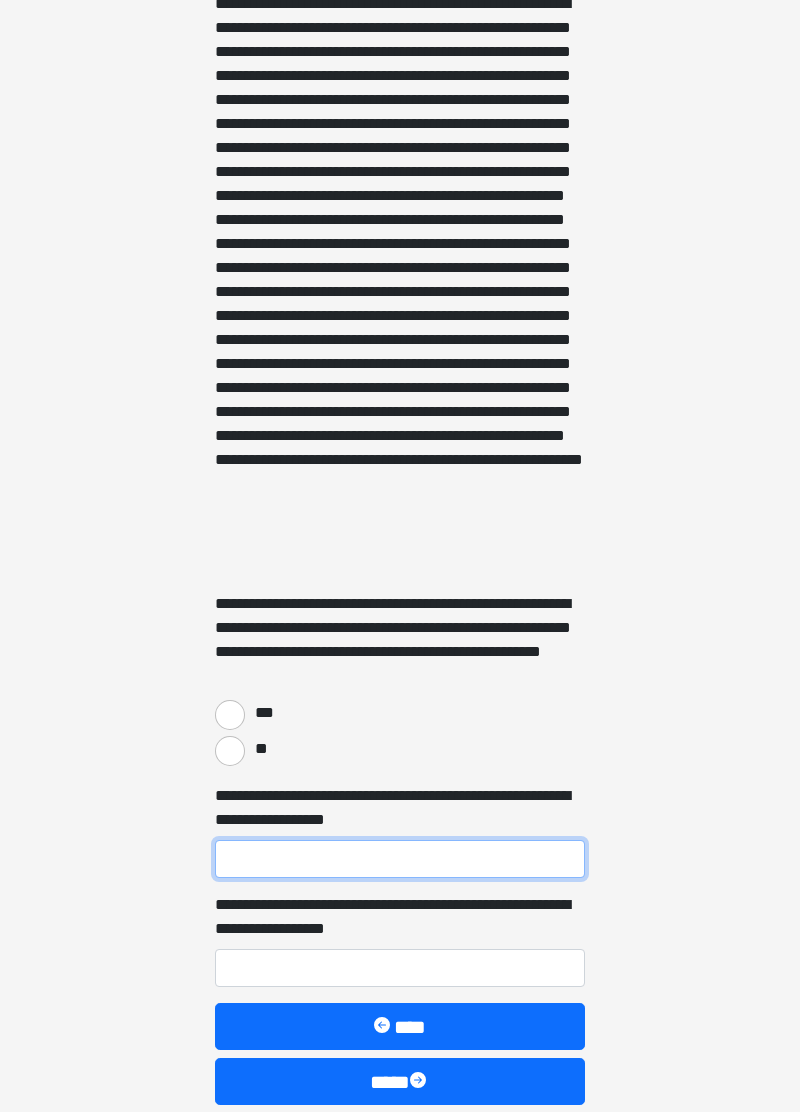 click on "**********" at bounding box center [400, 859] 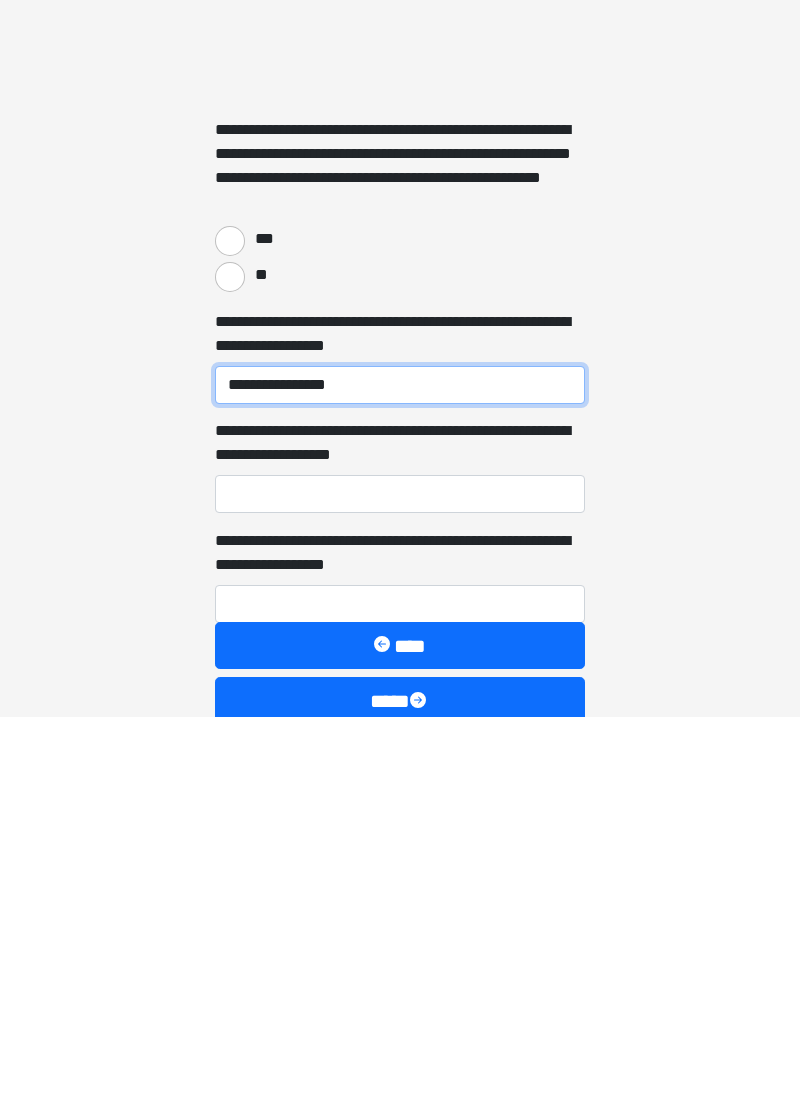 scroll, scrollTop: 510, scrollLeft: 0, axis: vertical 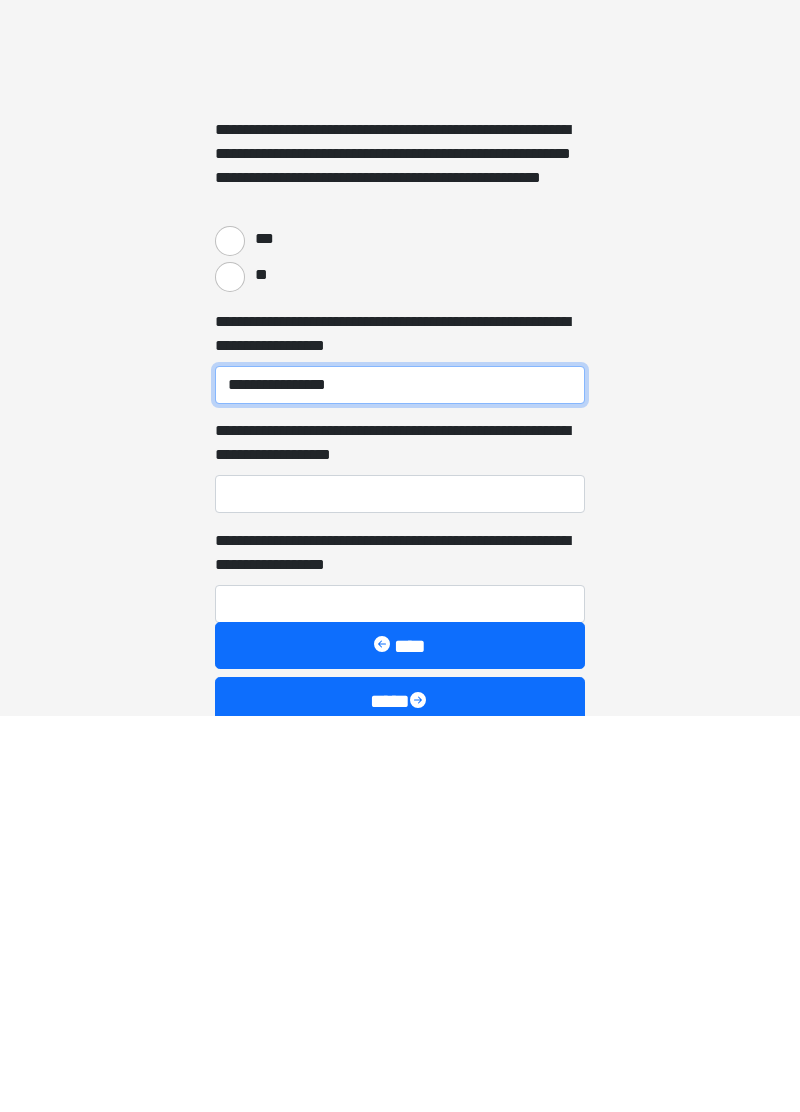 type on "**********" 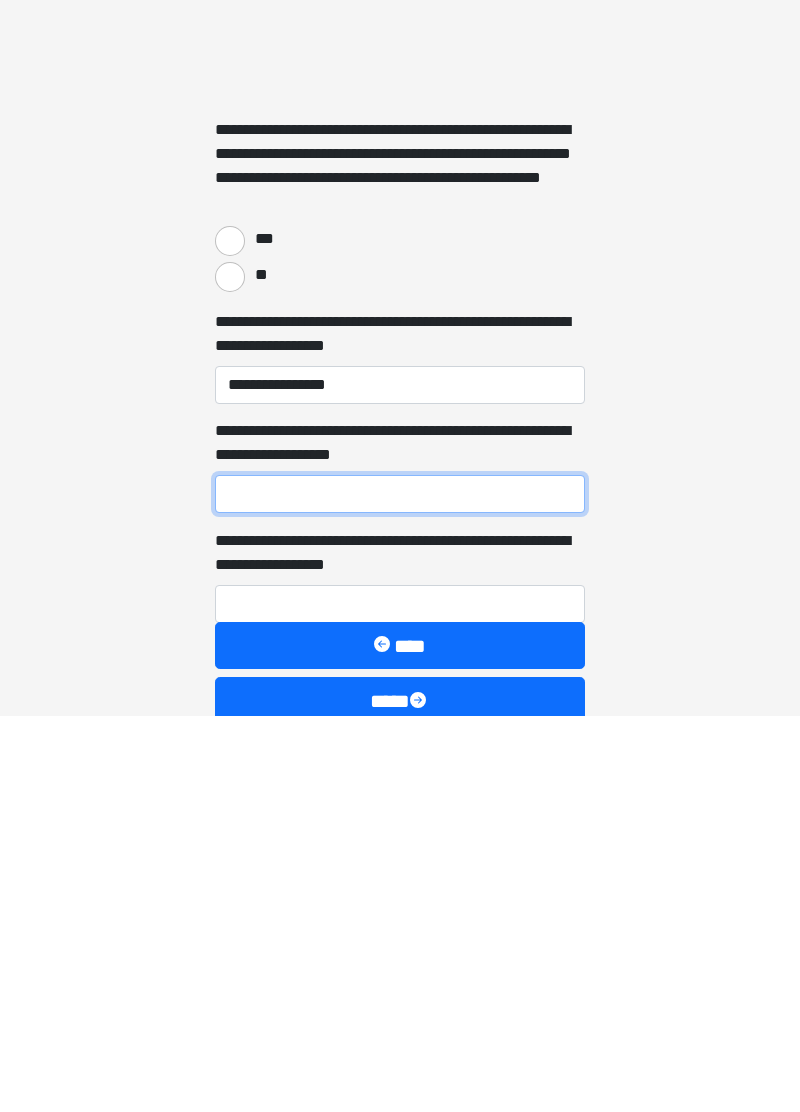 click on "**********" at bounding box center (400, 890) 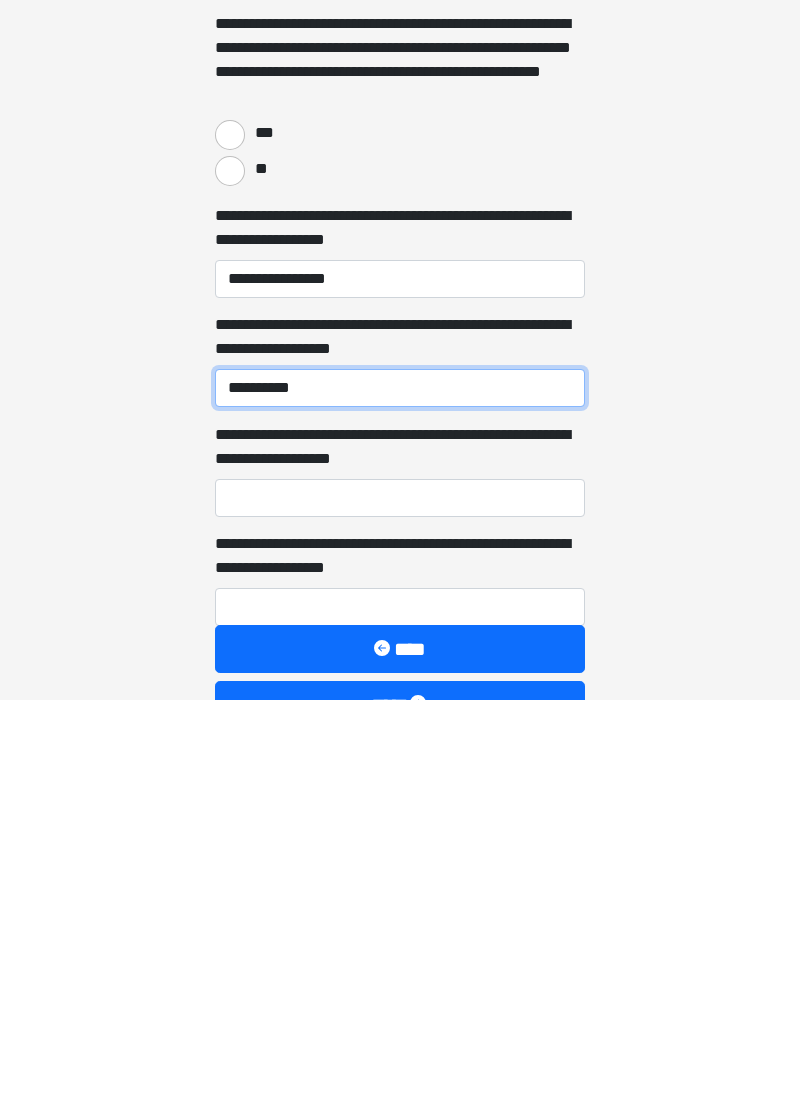 scroll, scrollTop: 602, scrollLeft: 0, axis: vertical 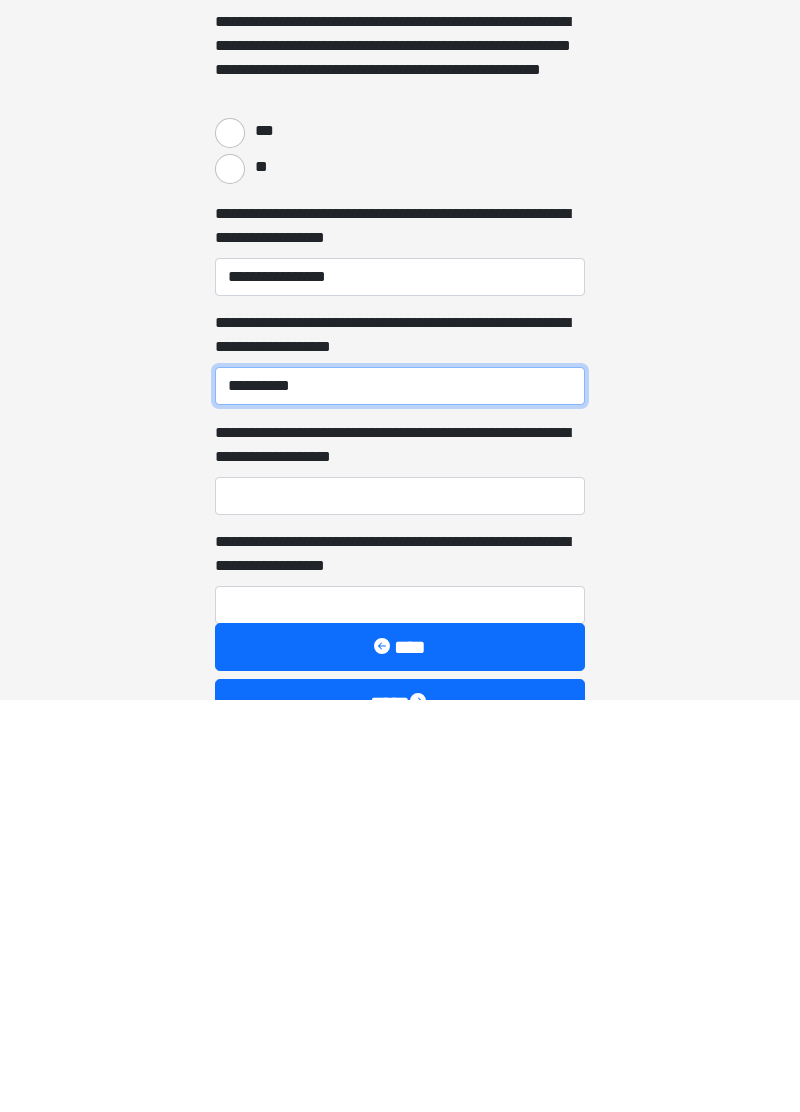 type on "**********" 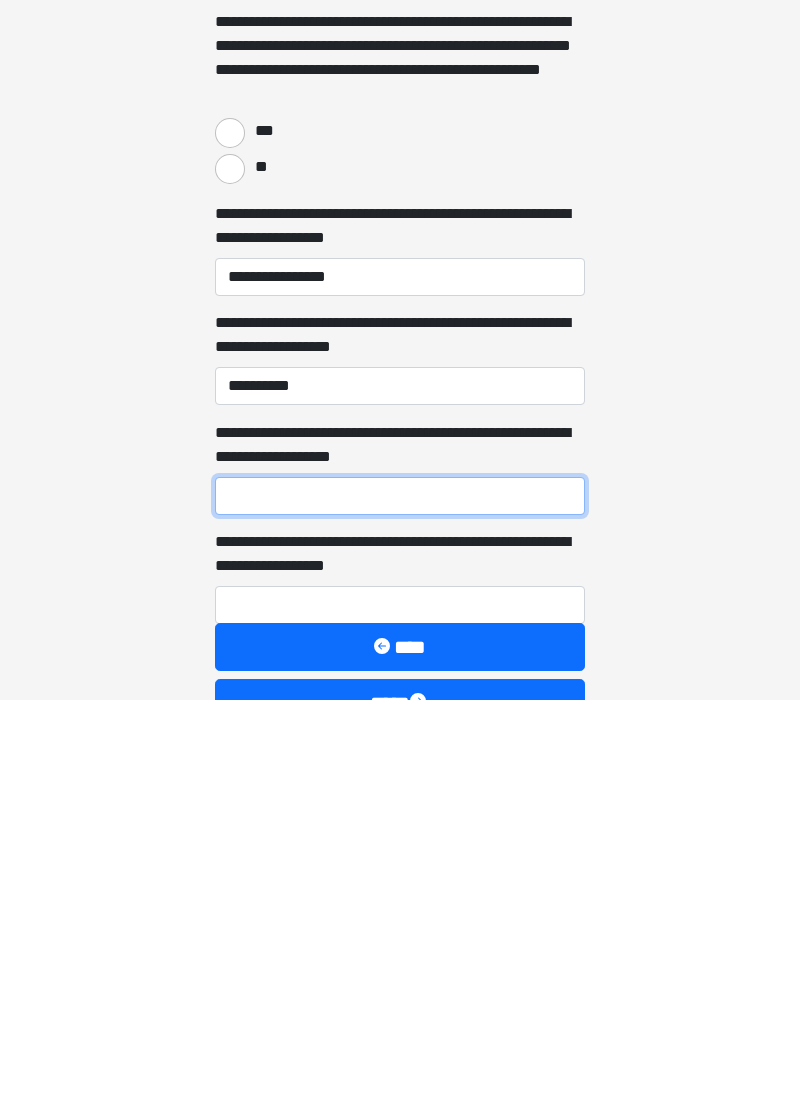 click on "**********" at bounding box center [400, 908] 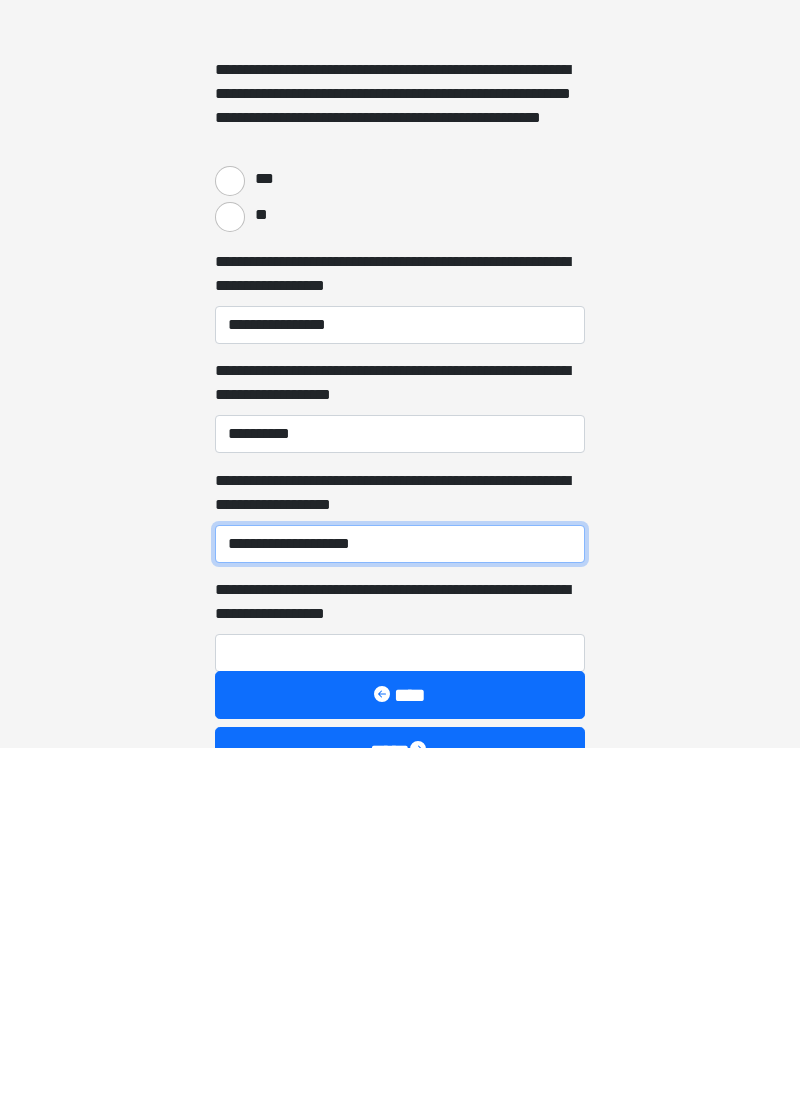 type on "**********" 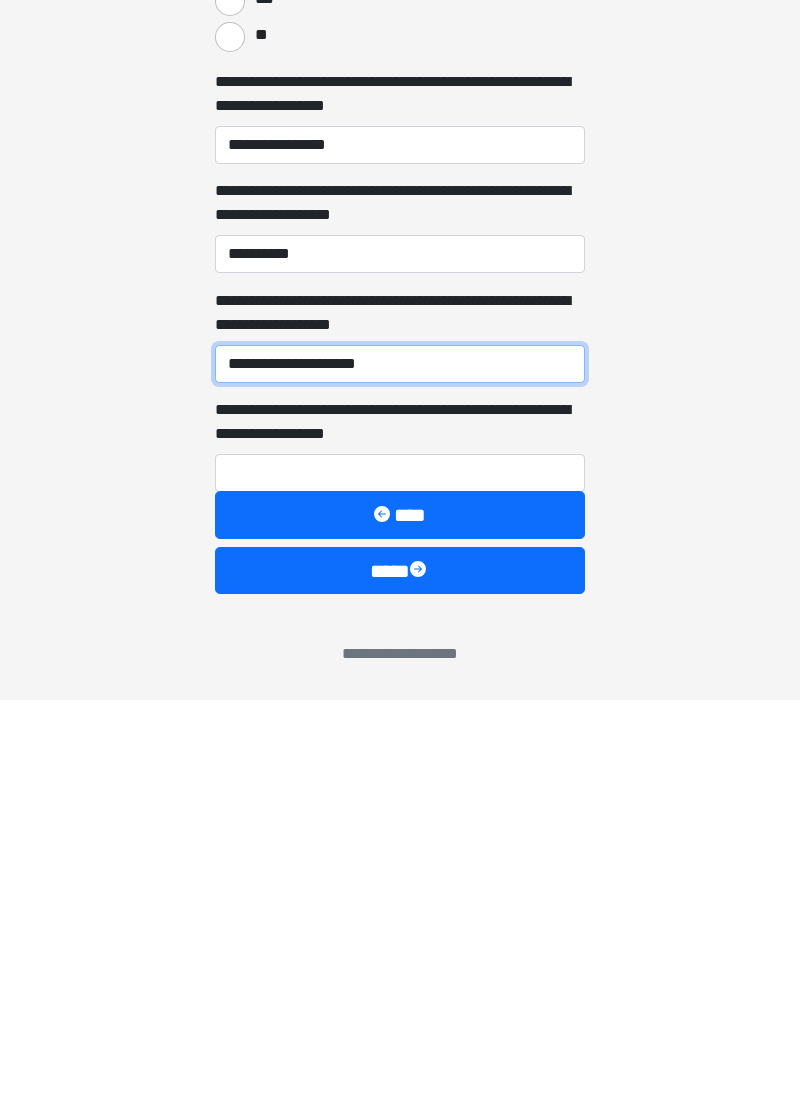 scroll, scrollTop: 746, scrollLeft: 0, axis: vertical 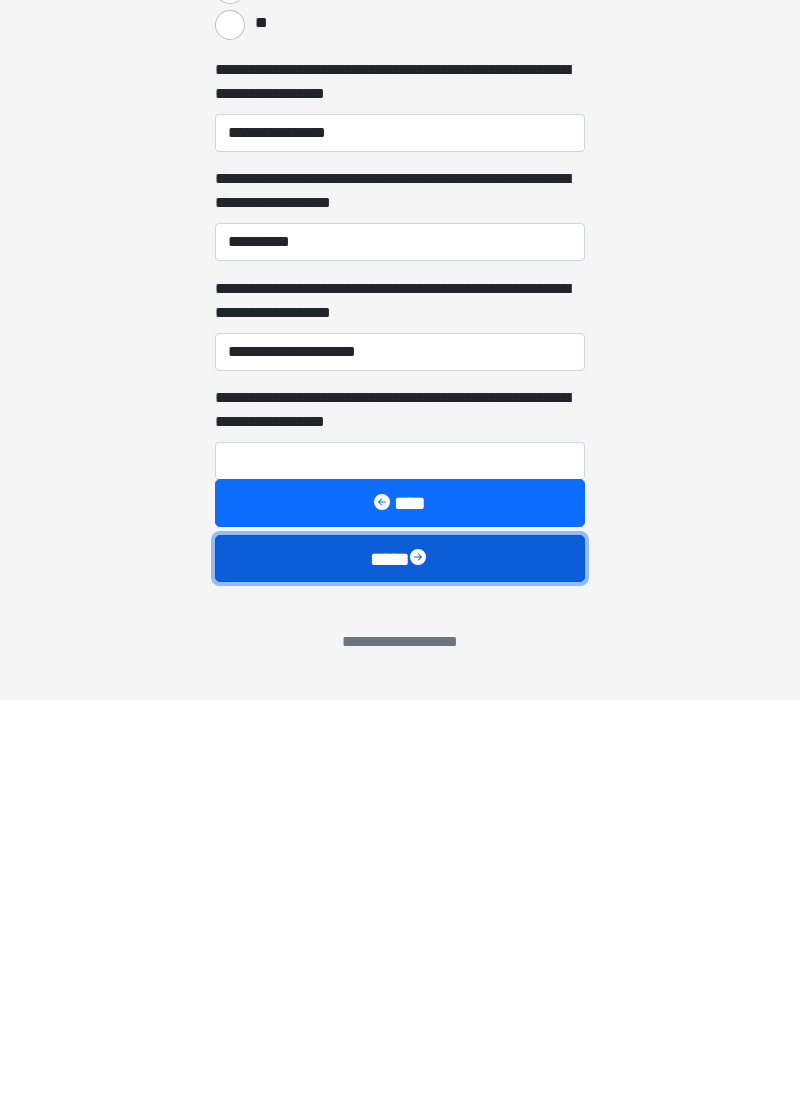 click at bounding box center (420, 971) 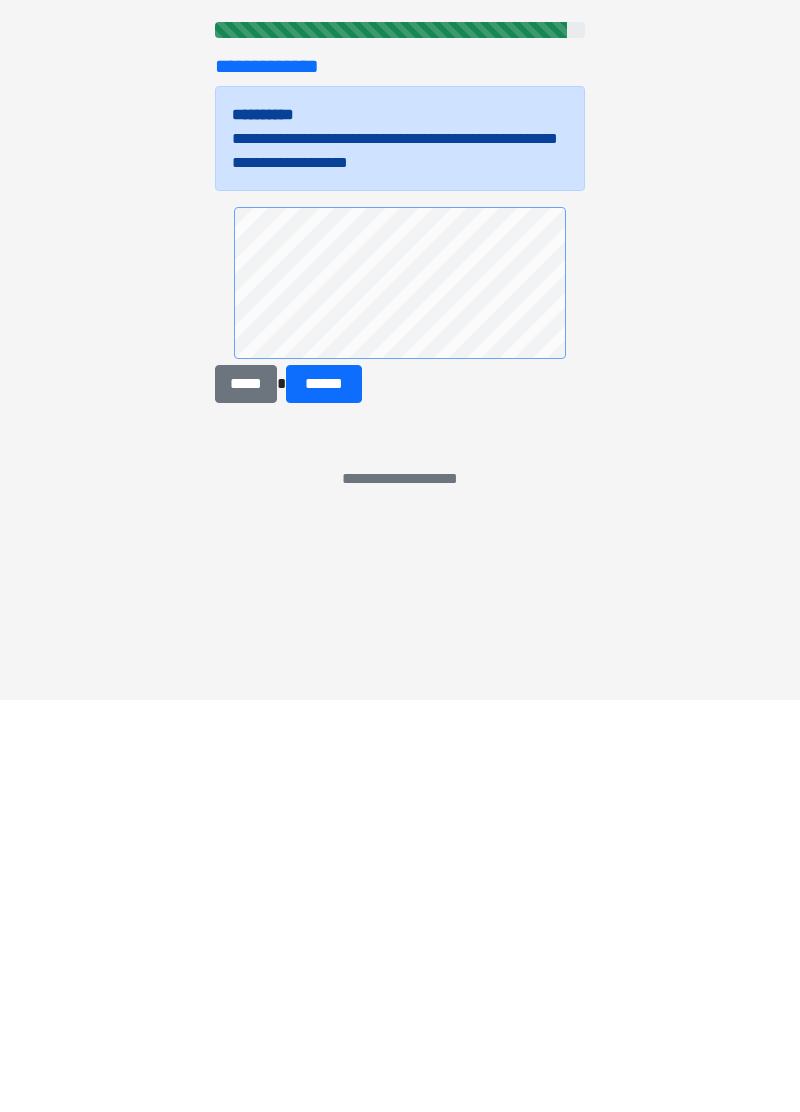 scroll, scrollTop: 0, scrollLeft: 0, axis: both 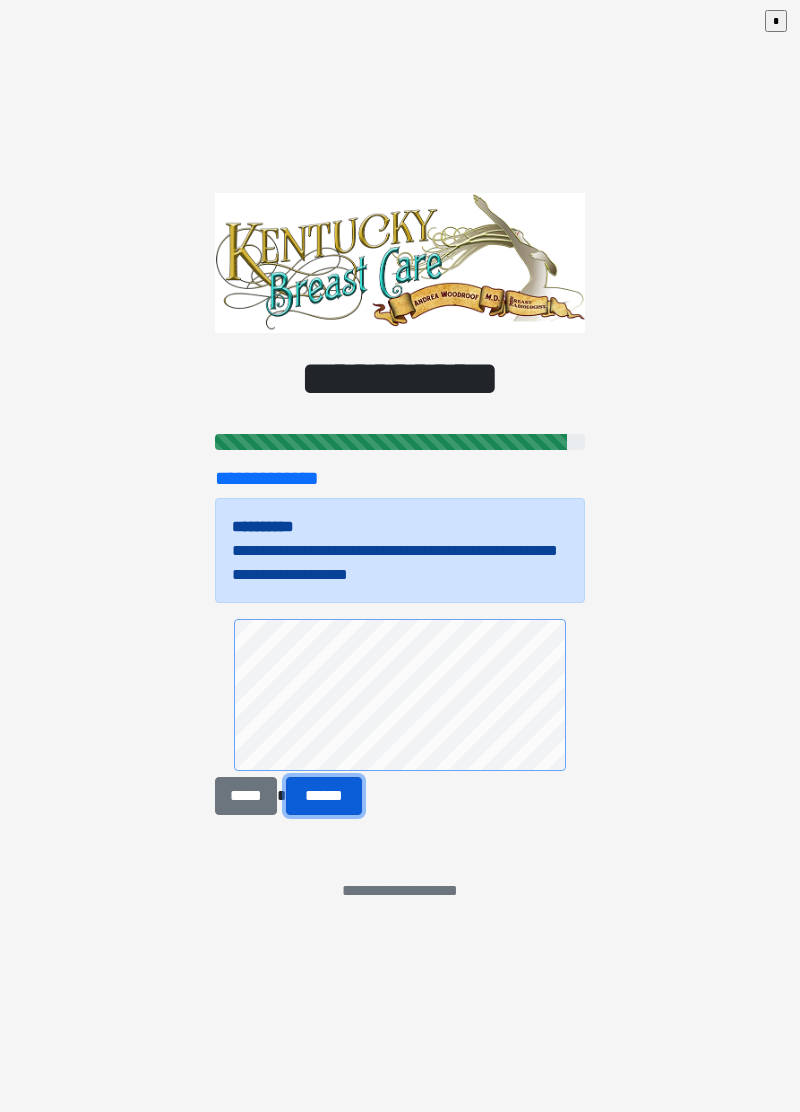 click on "******" at bounding box center [324, 795] 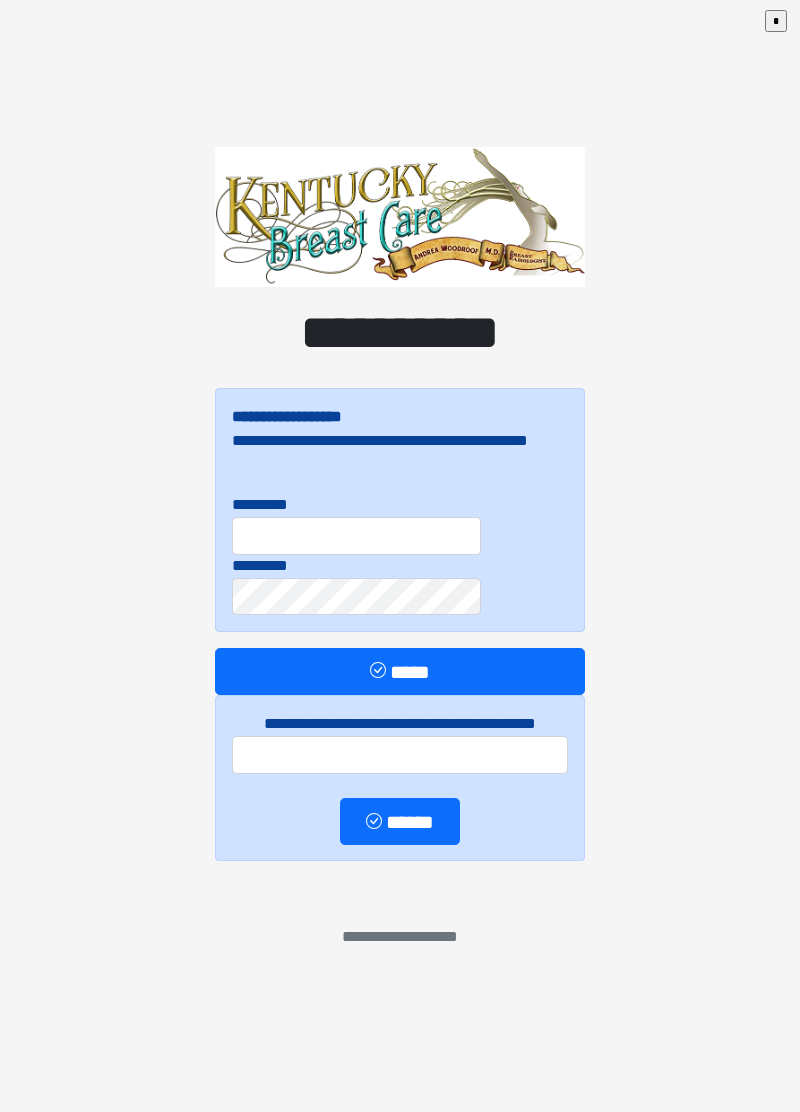 scroll, scrollTop: 0, scrollLeft: 0, axis: both 